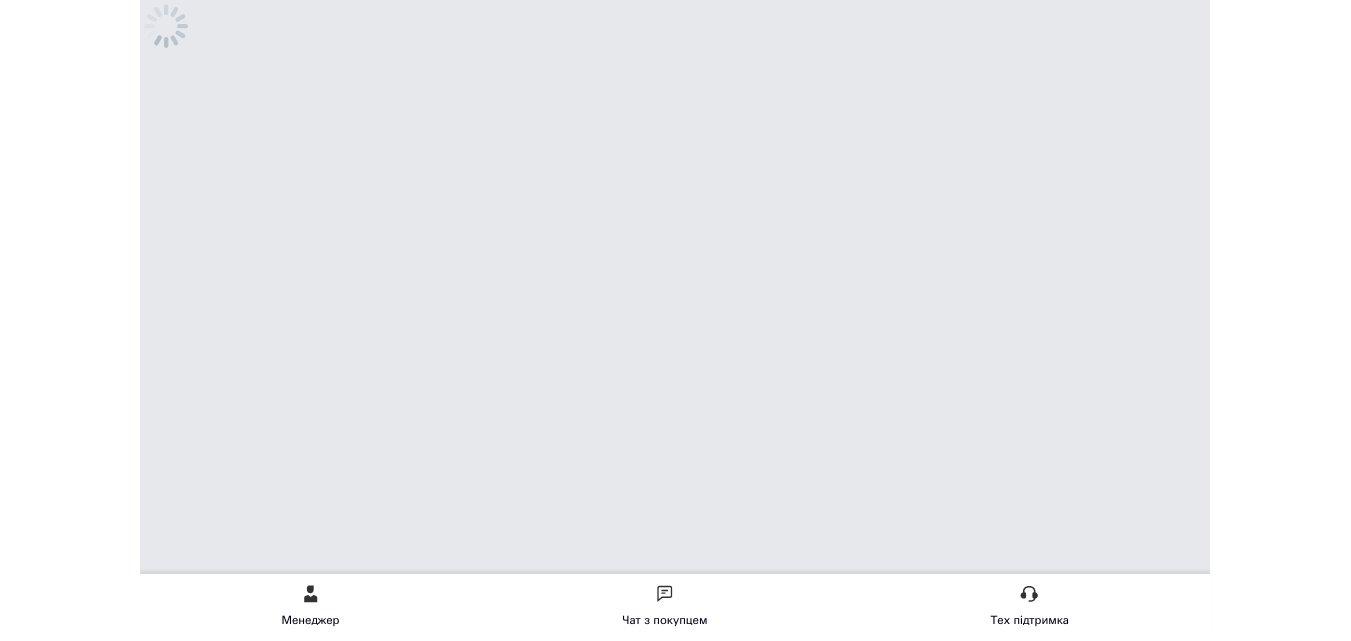 scroll, scrollTop: 0, scrollLeft: 0, axis: both 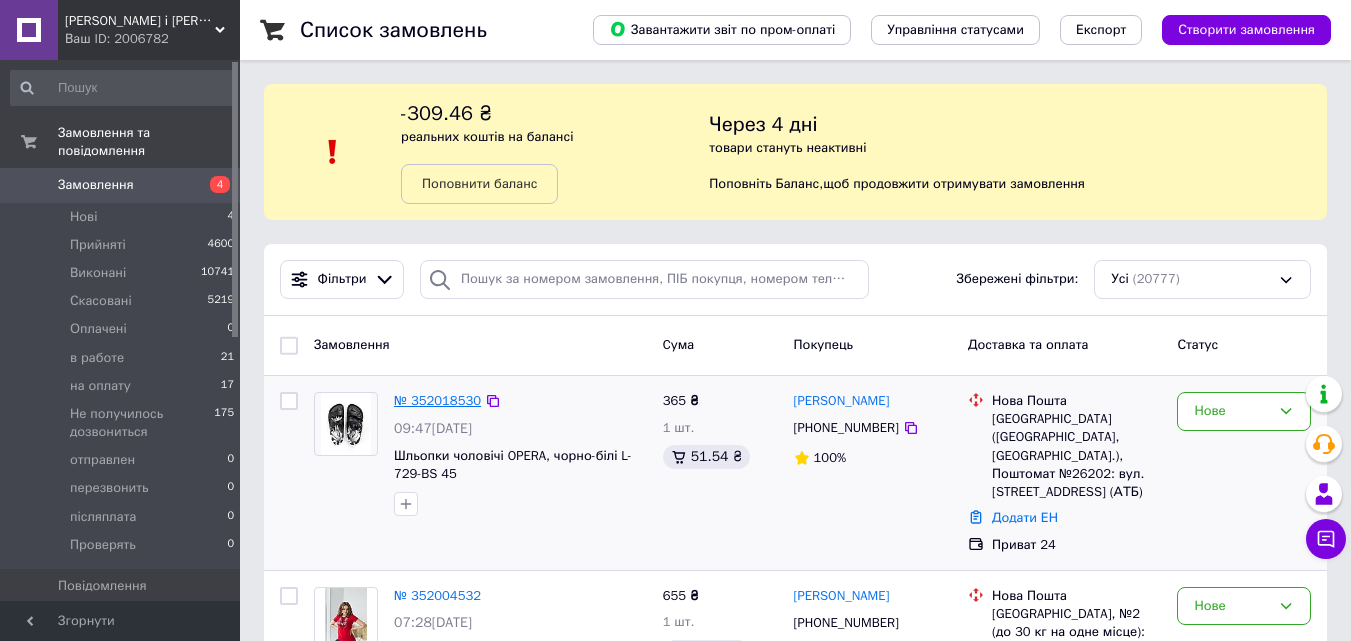 click on "№ 352018530" at bounding box center (437, 400) 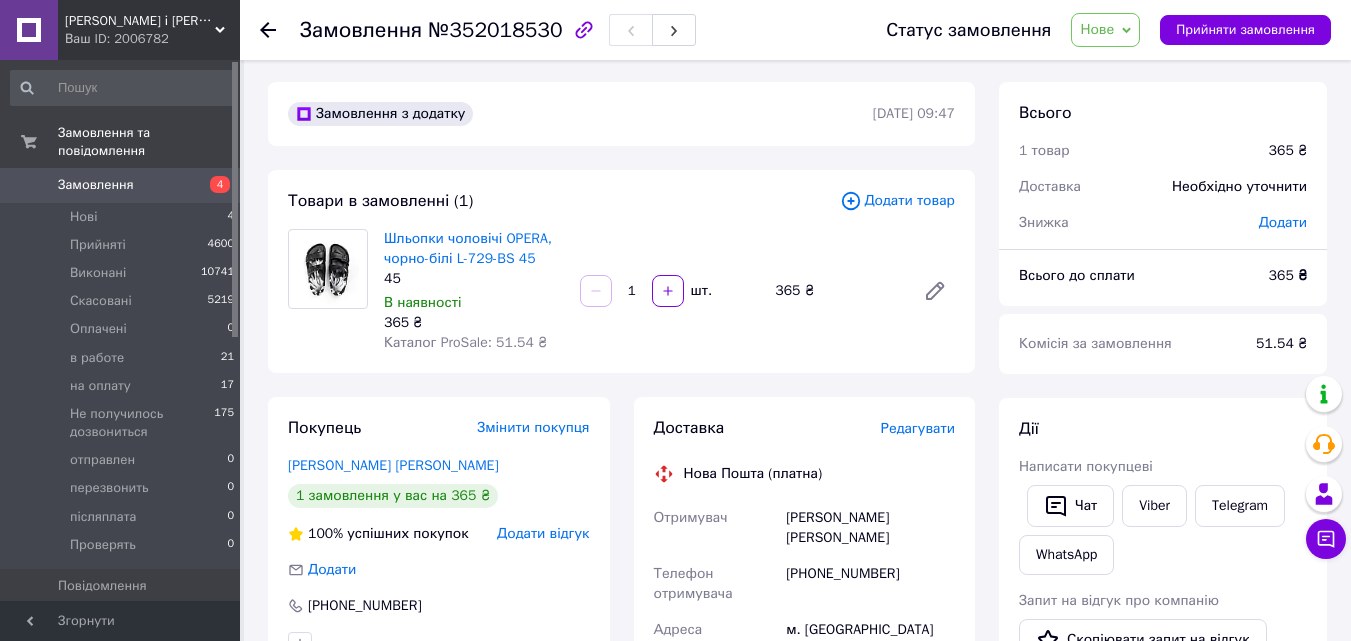 scroll, scrollTop: 0, scrollLeft: 0, axis: both 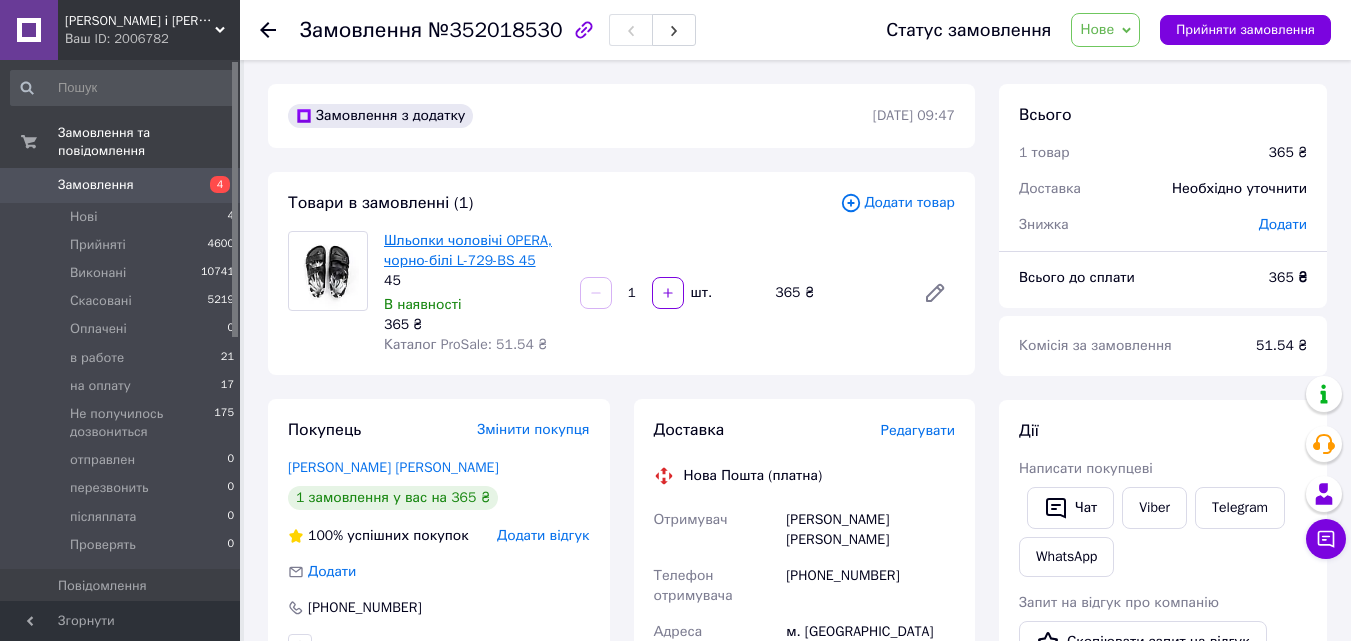 click on "Шльопки чоловічі OPERA, чорно-білі L-729-BS 45" at bounding box center [468, 250] 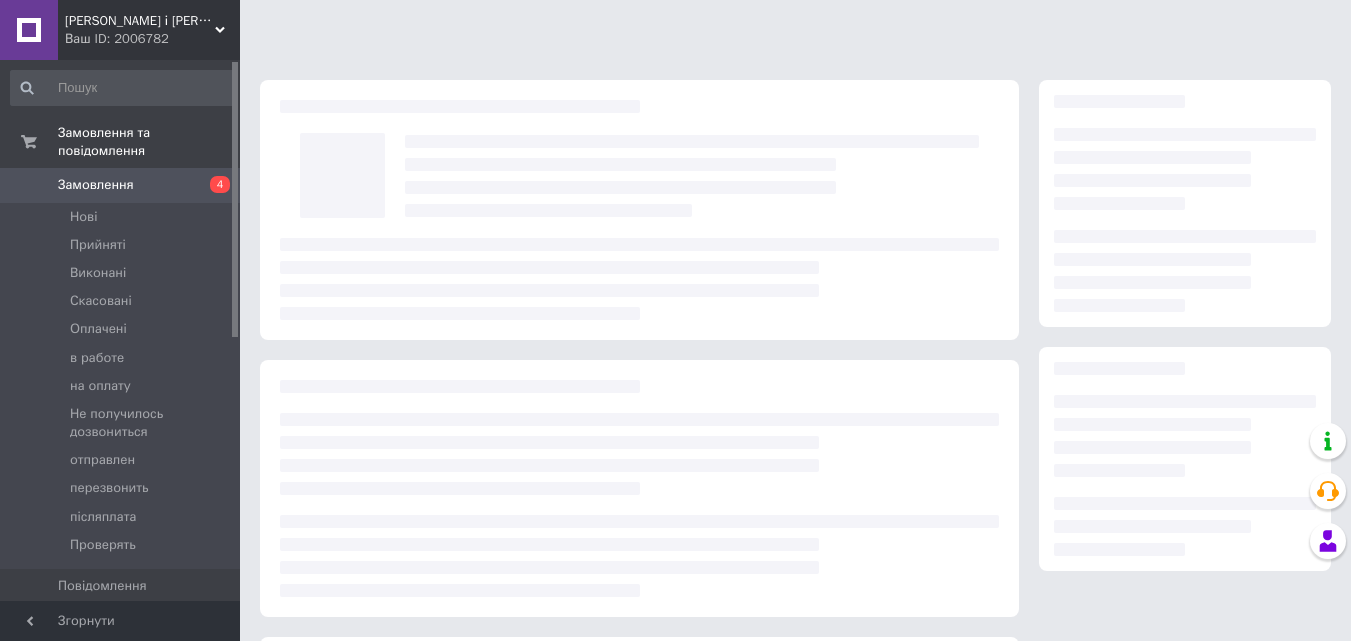 scroll, scrollTop: 0, scrollLeft: 0, axis: both 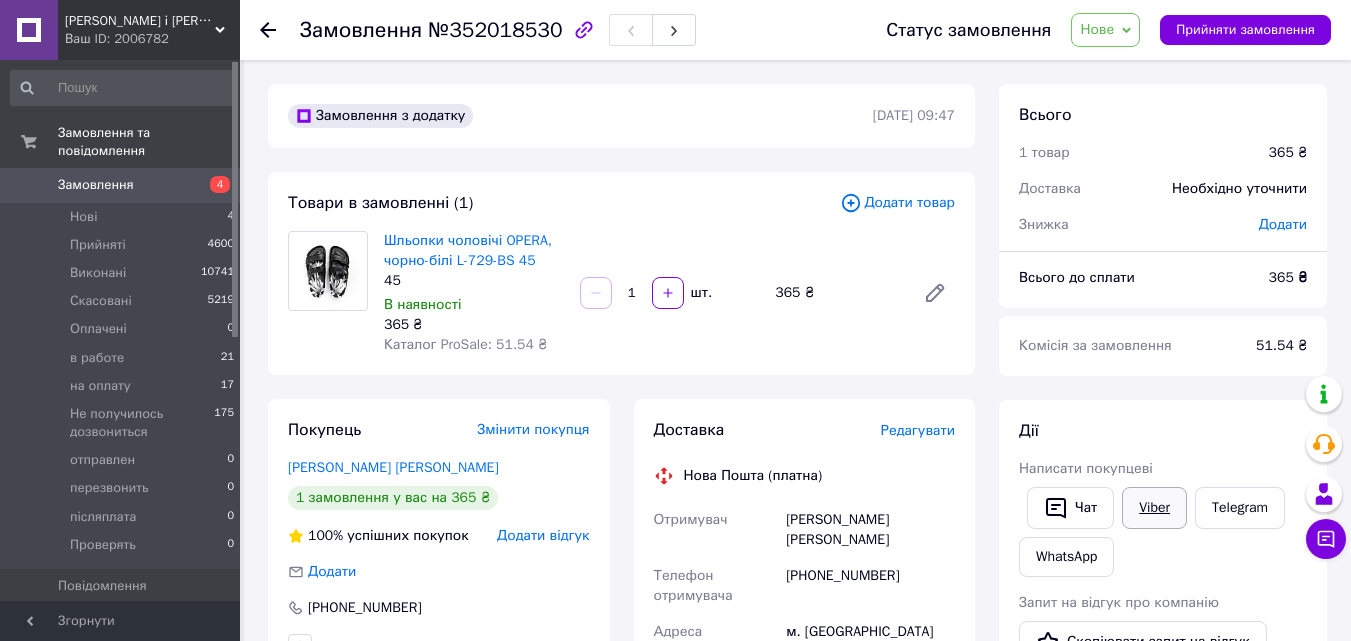 click on "Viber" at bounding box center (1154, 508) 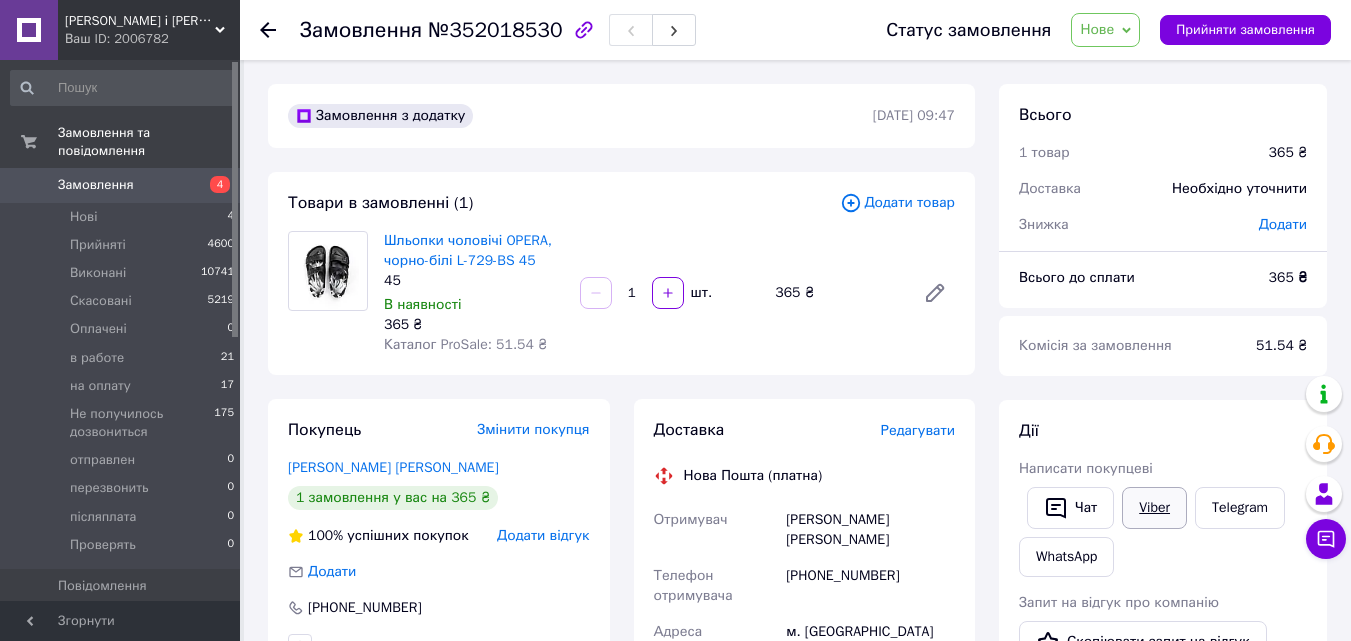 click on "Viber" at bounding box center (1154, 508) 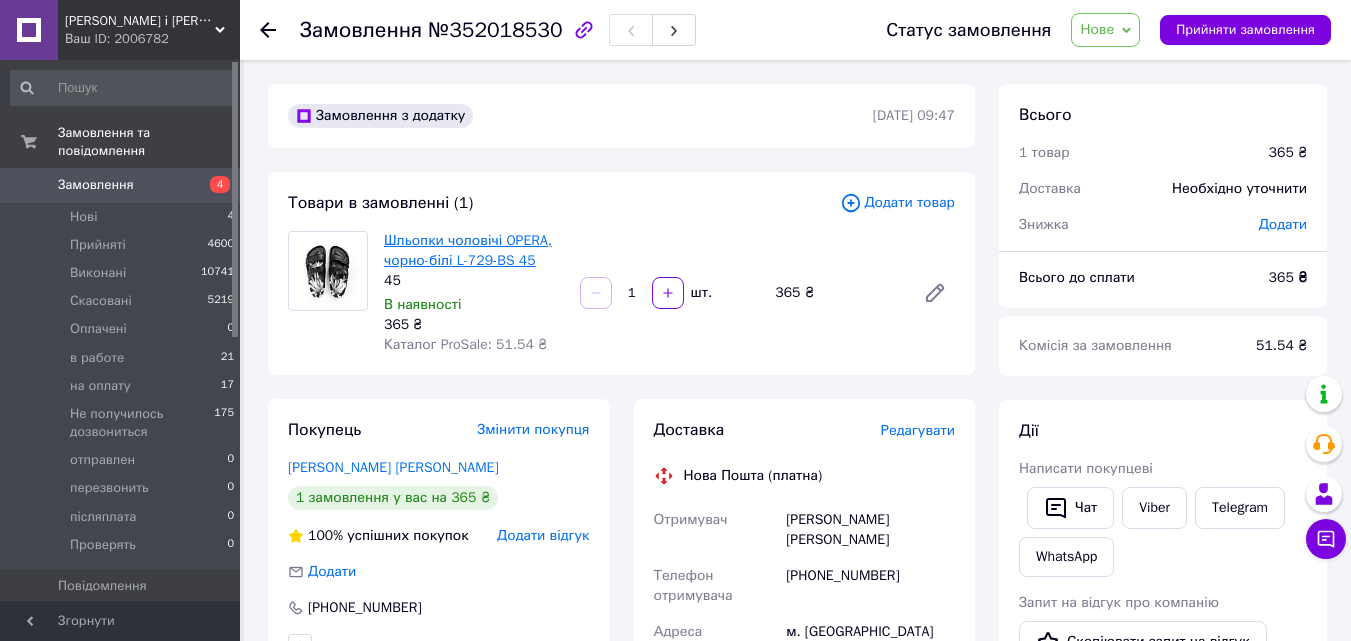 click on "Шльопки чоловічі OPERA, чорно-білі L-729-BS 45" at bounding box center (468, 250) 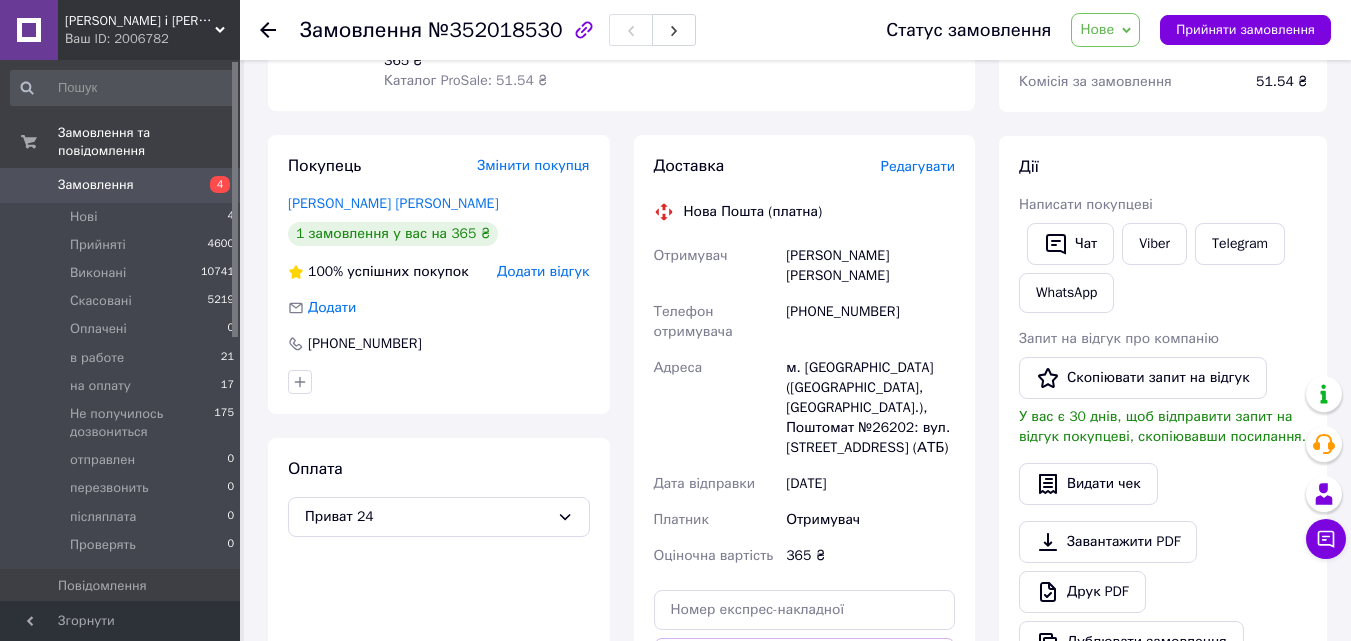 scroll, scrollTop: 300, scrollLeft: 0, axis: vertical 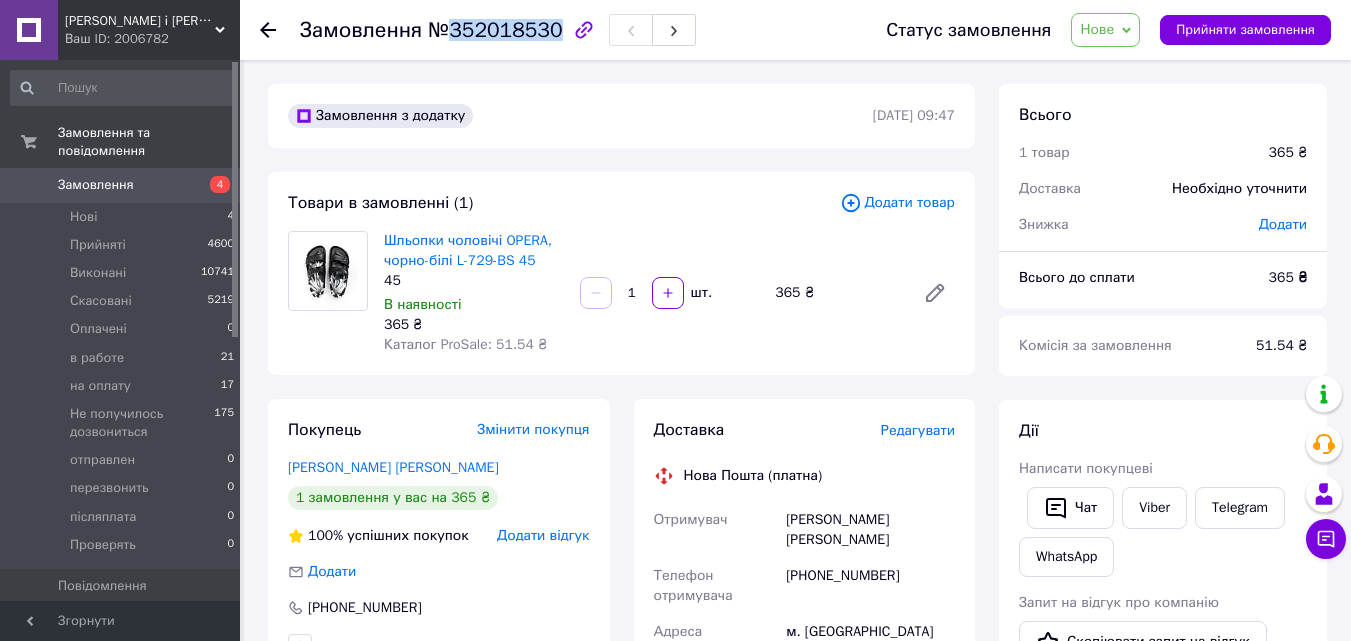 drag, startPoint x: 547, startPoint y: 30, endPoint x: 451, endPoint y: 38, distance: 96.332756 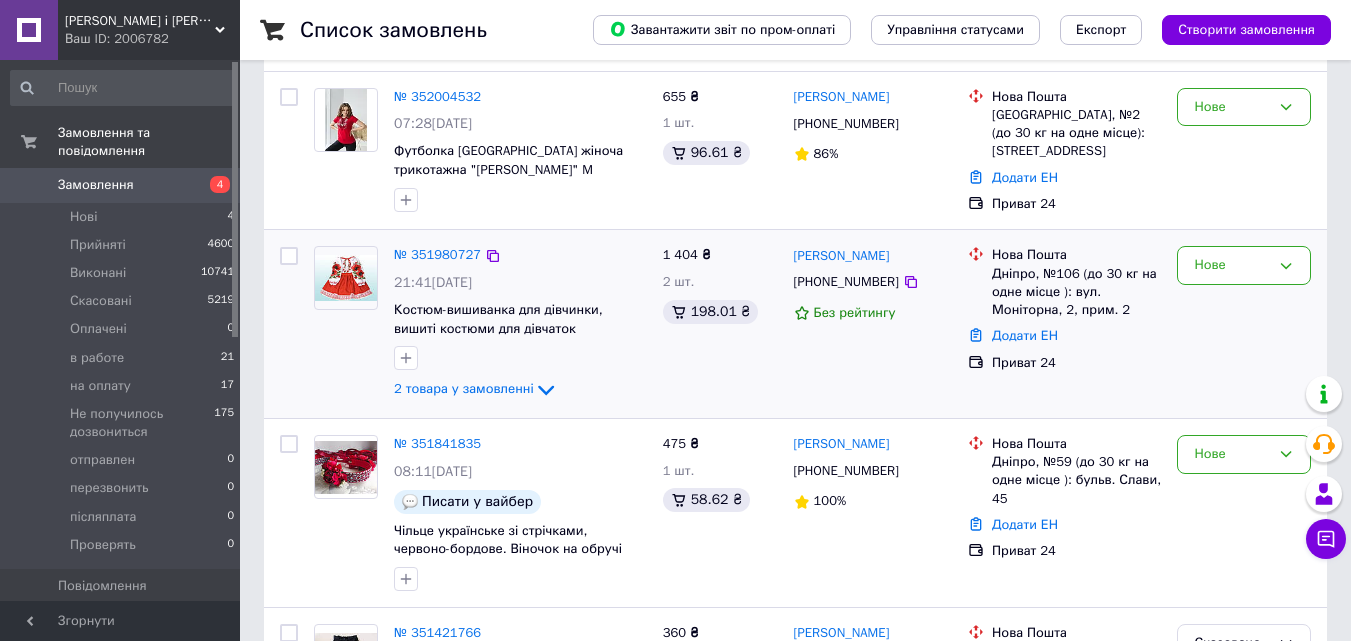 scroll, scrollTop: 500, scrollLeft: 0, axis: vertical 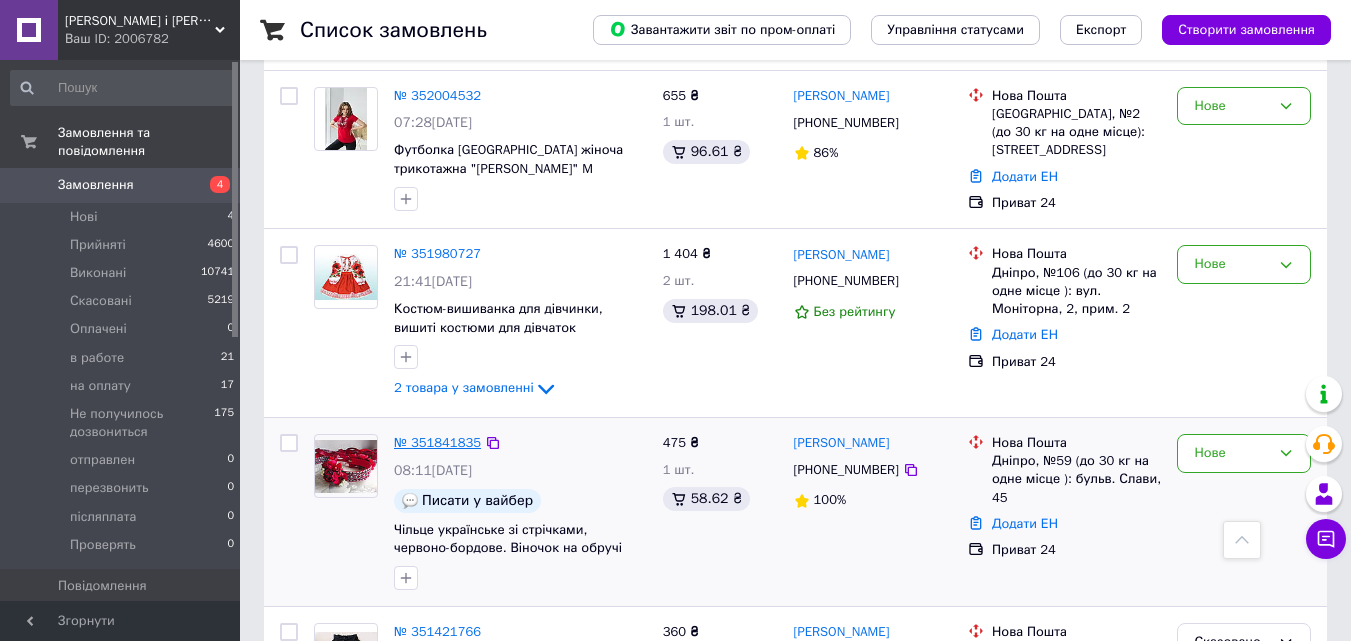 click on "№ 351841835" at bounding box center (437, 442) 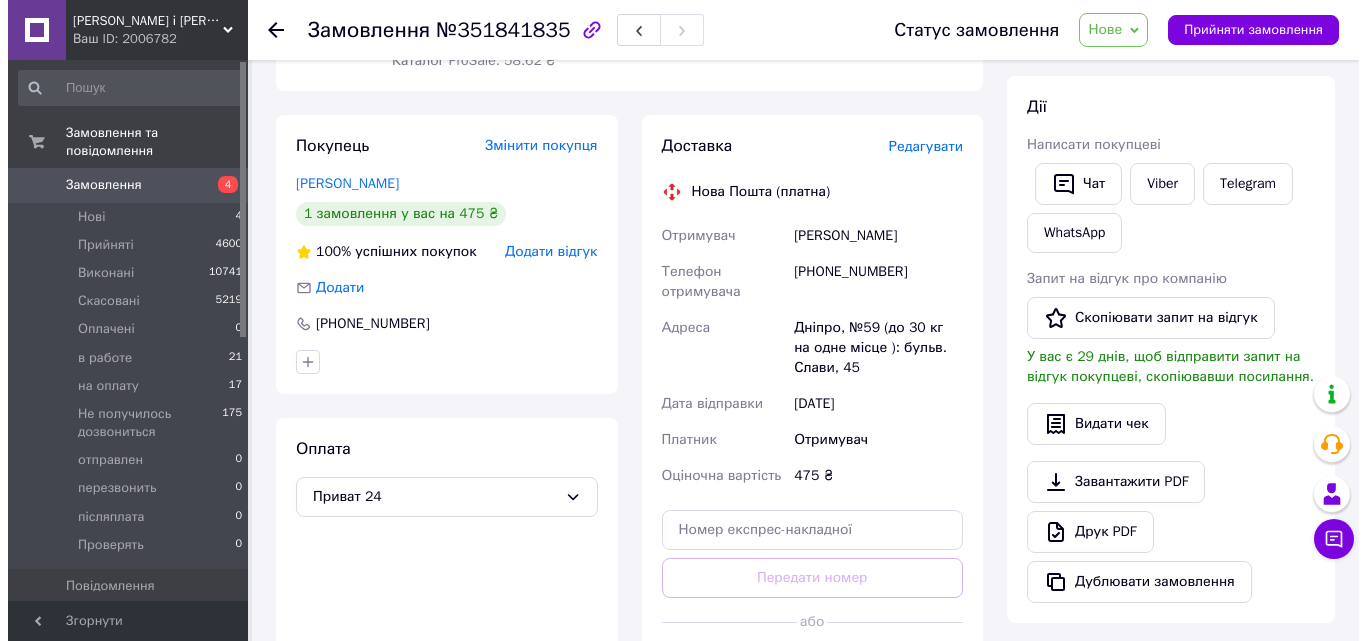 scroll, scrollTop: 300, scrollLeft: 0, axis: vertical 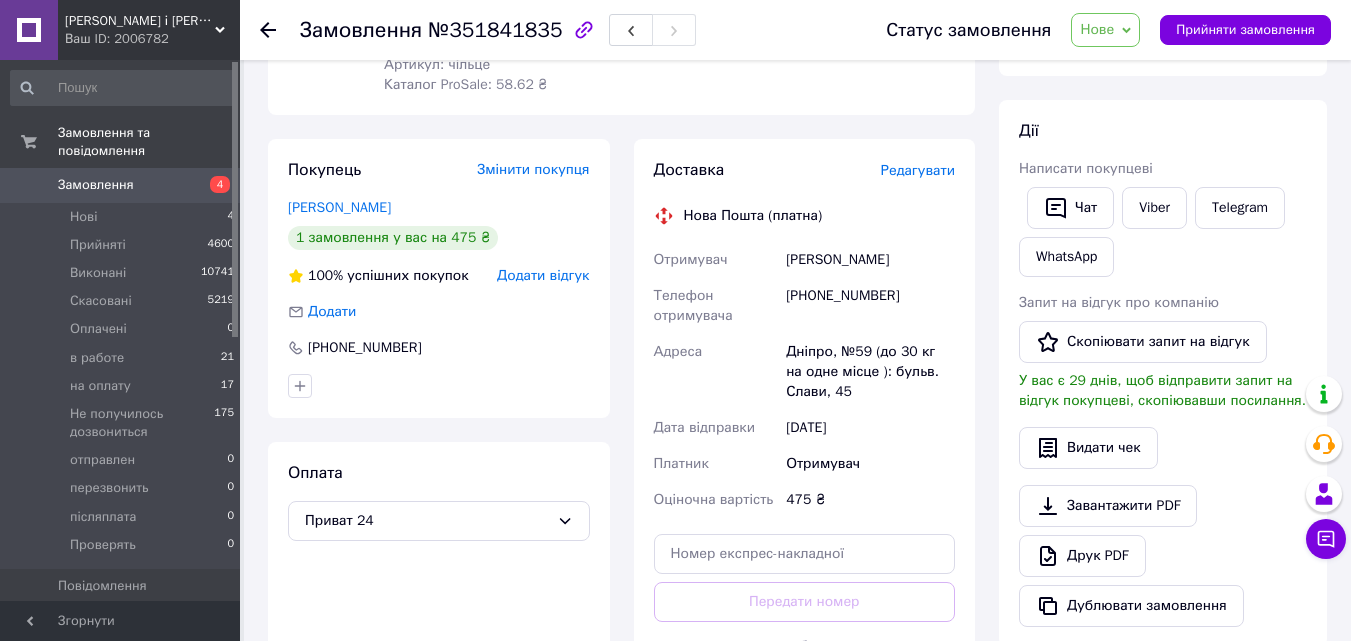 click on "Редагувати" at bounding box center (918, 170) 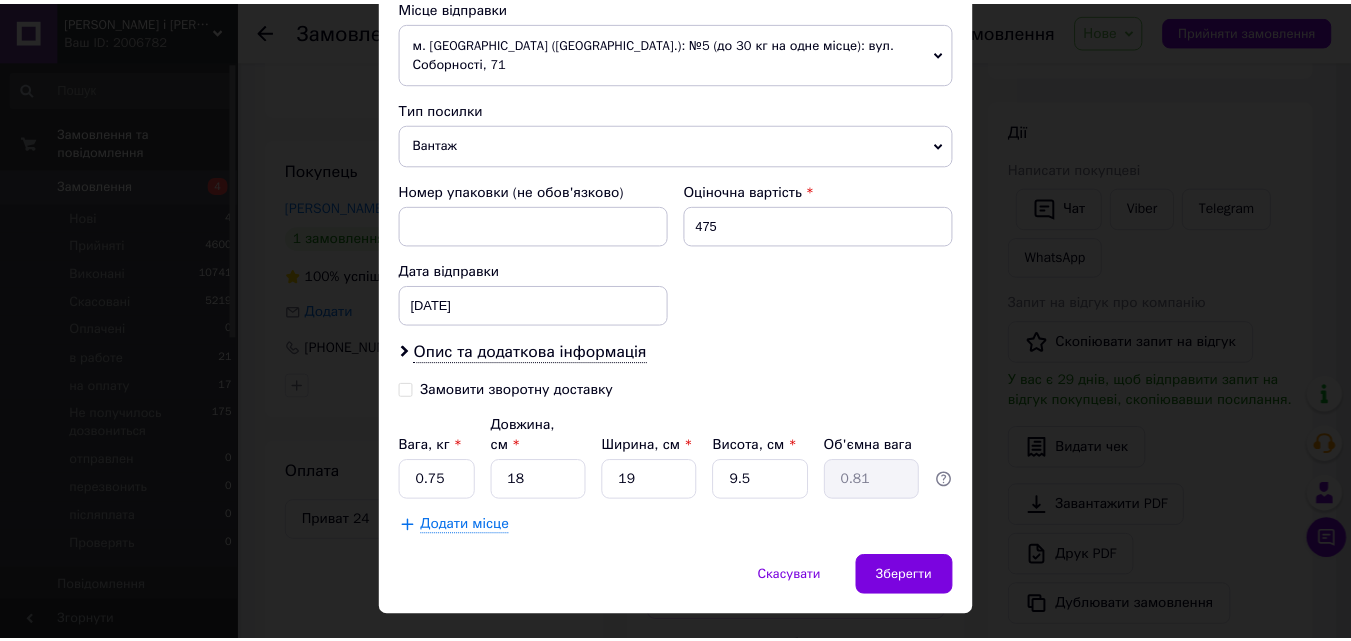 scroll, scrollTop: 723, scrollLeft: 0, axis: vertical 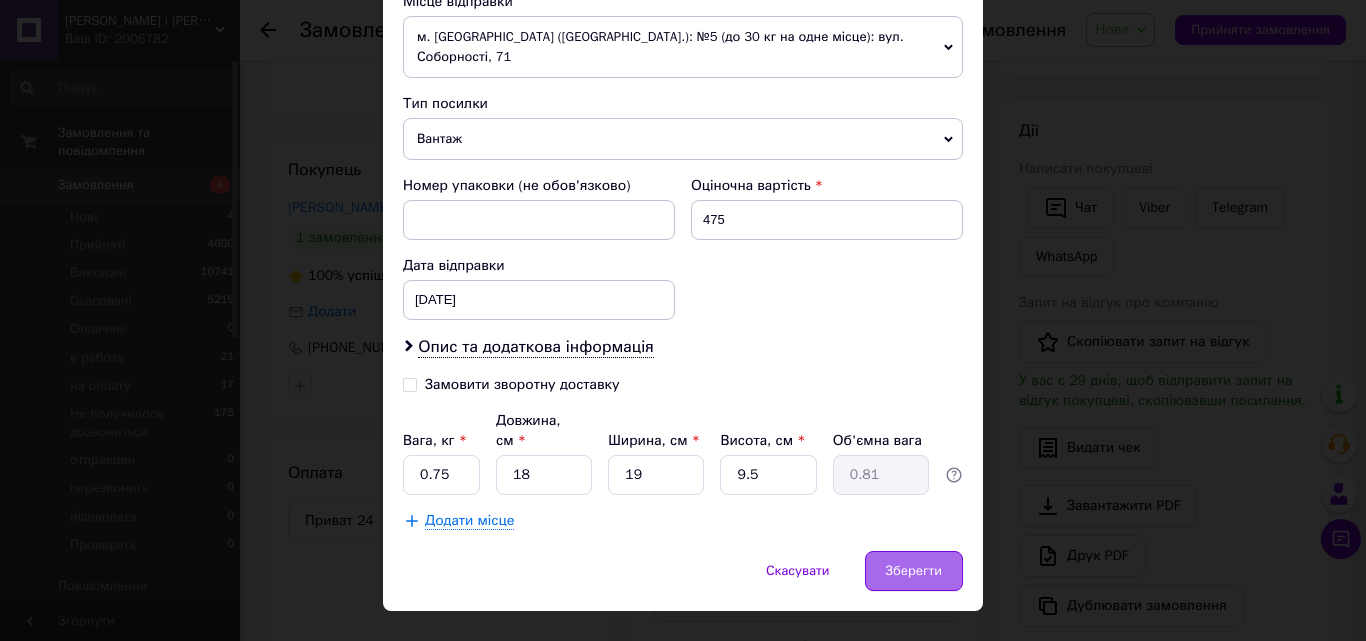 click on "Зберегти" at bounding box center [914, 571] 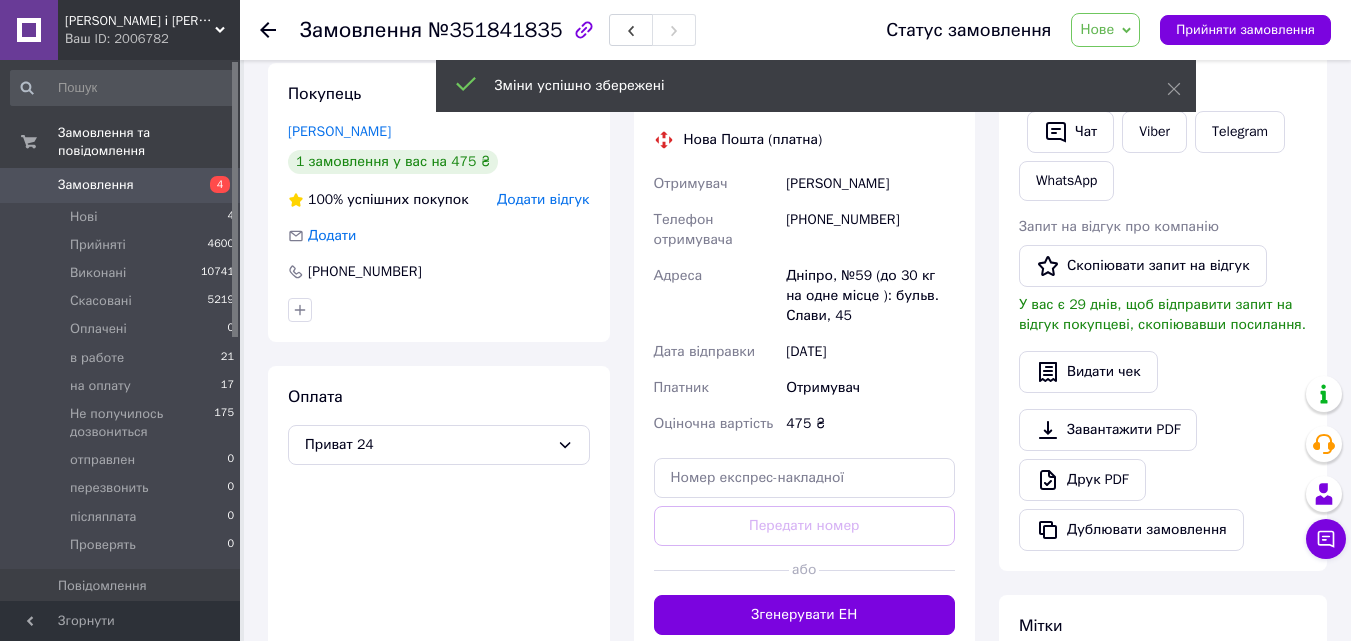 scroll, scrollTop: 500, scrollLeft: 0, axis: vertical 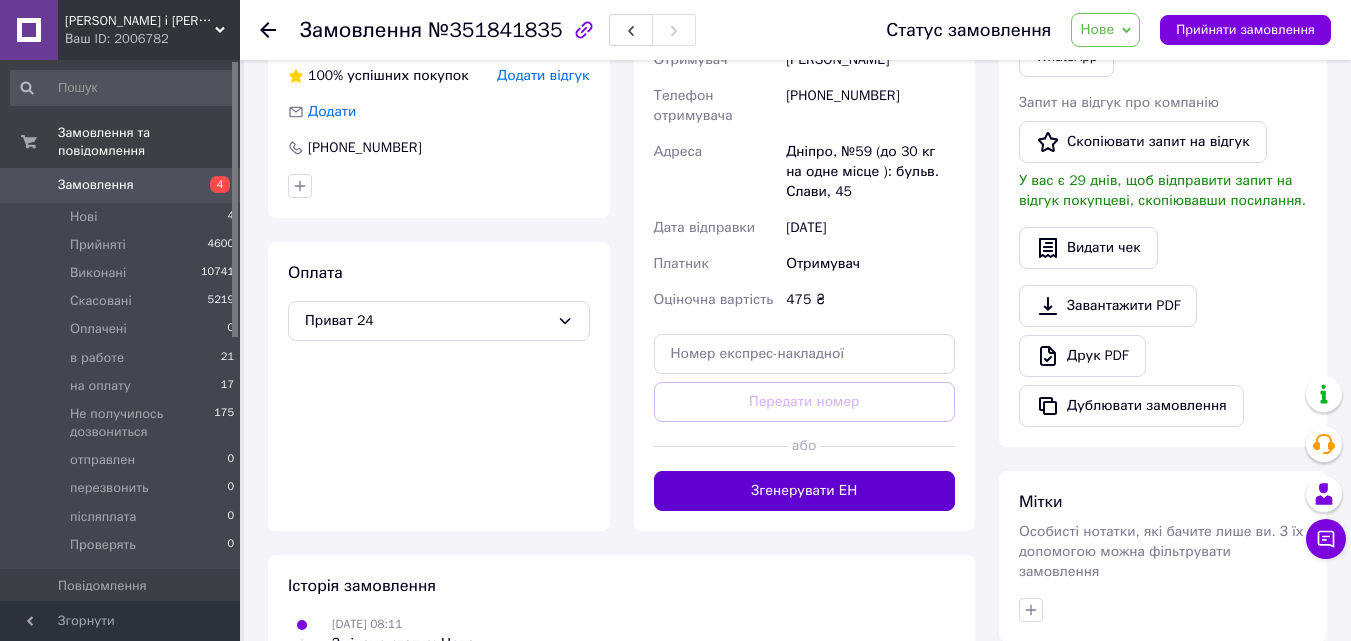 click on "Згенерувати ЕН" at bounding box center [805, 491] 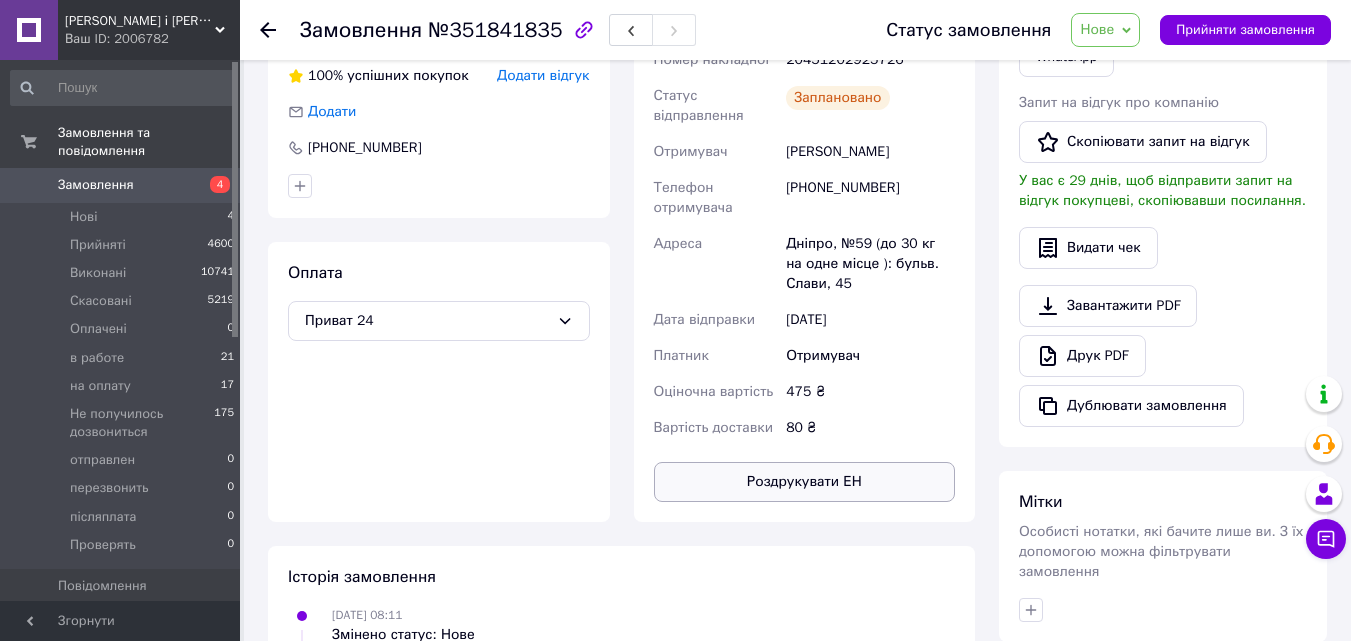 scroll, scrollTop: 300, scrollLeft: 0, axis: vertical 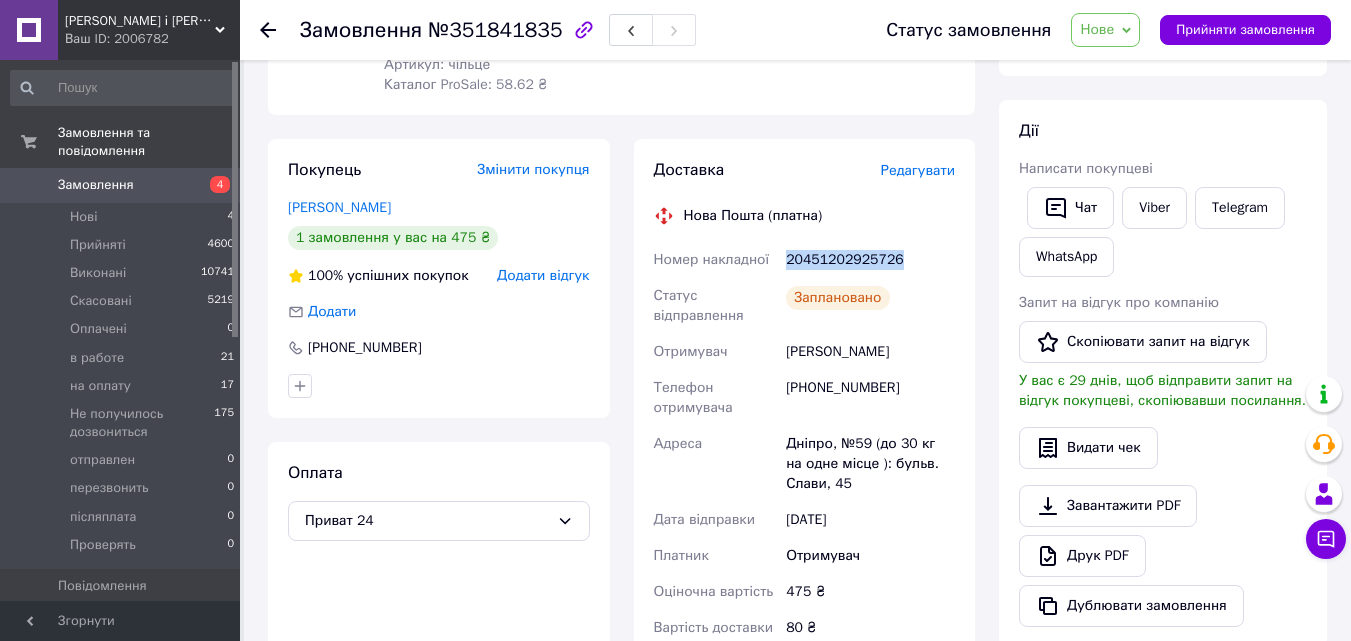 drag, startPoint x: 895, startPoint y: 236, endPoint x: 819, endPoint y: 237, distance: 76.00658 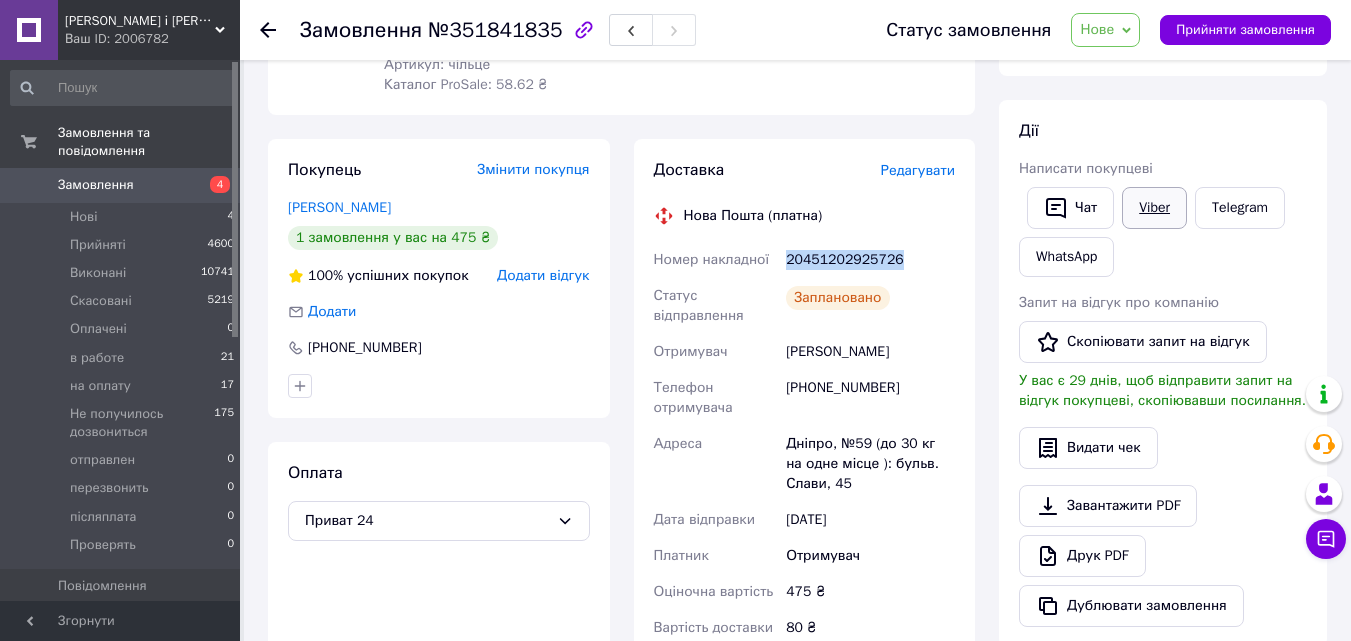 click on "Viber" at bounding box center [1154, 208] 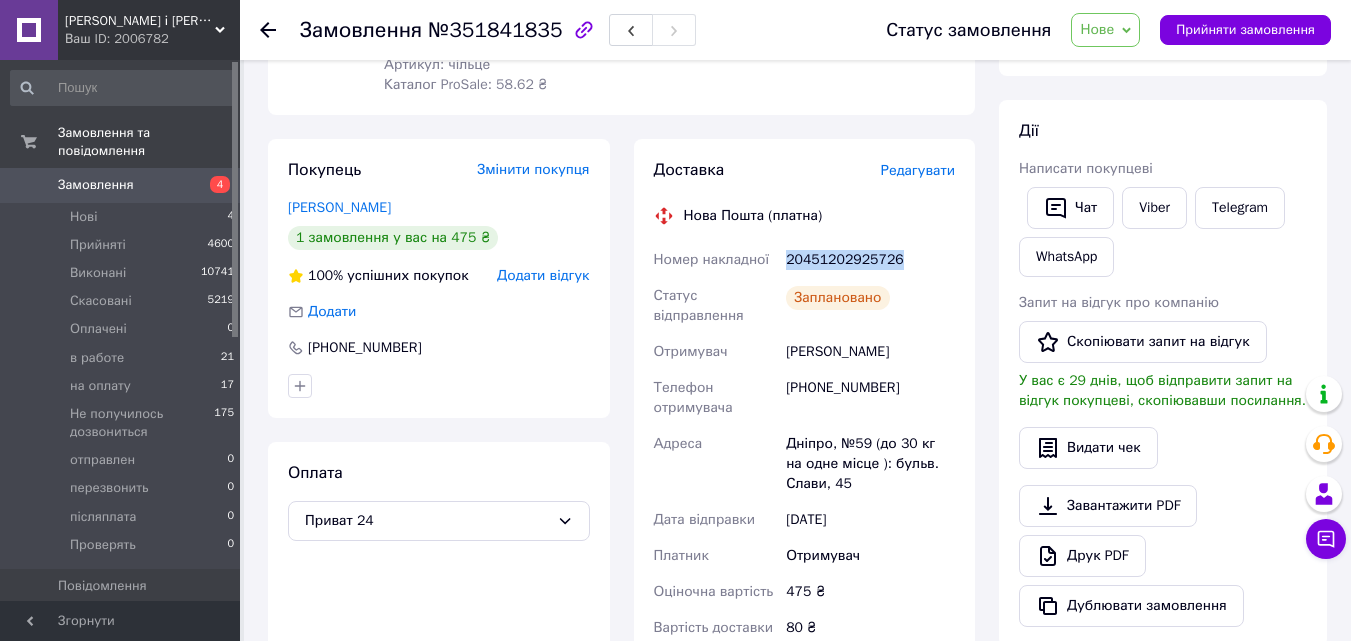 click on "Замовлення" at bounding box center (96, 185) 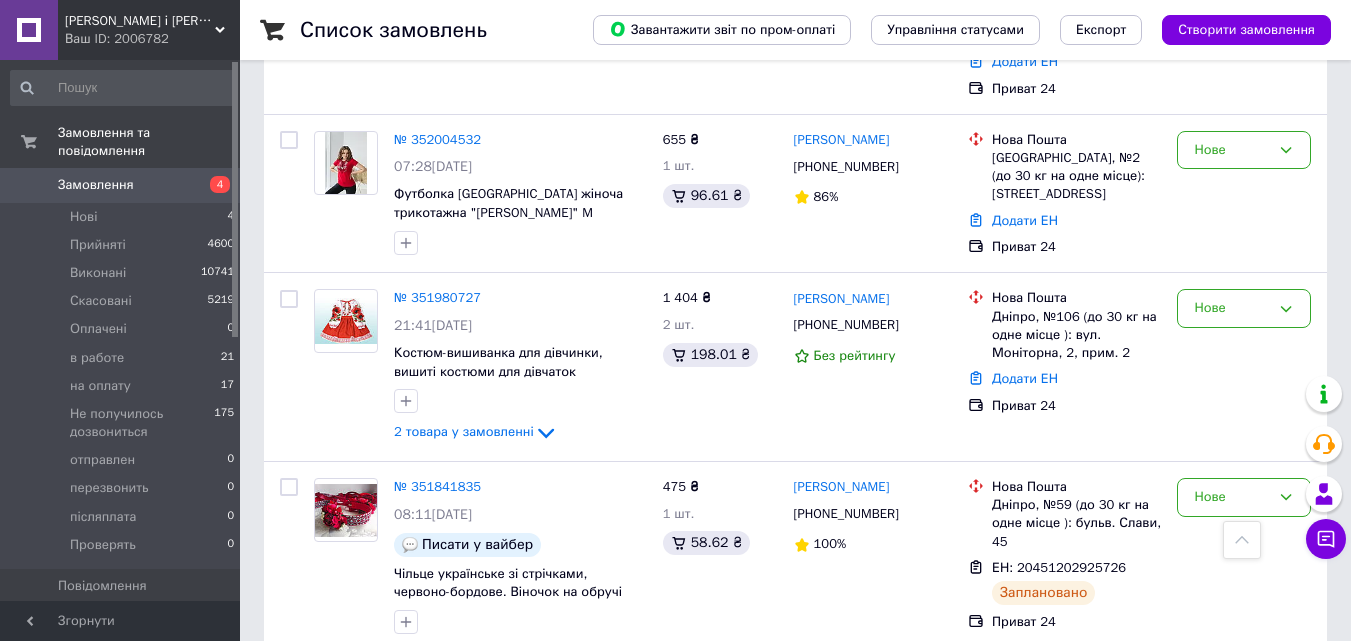 scroll, scrollTop: 500, scrollLeft: 0, axis: vertical 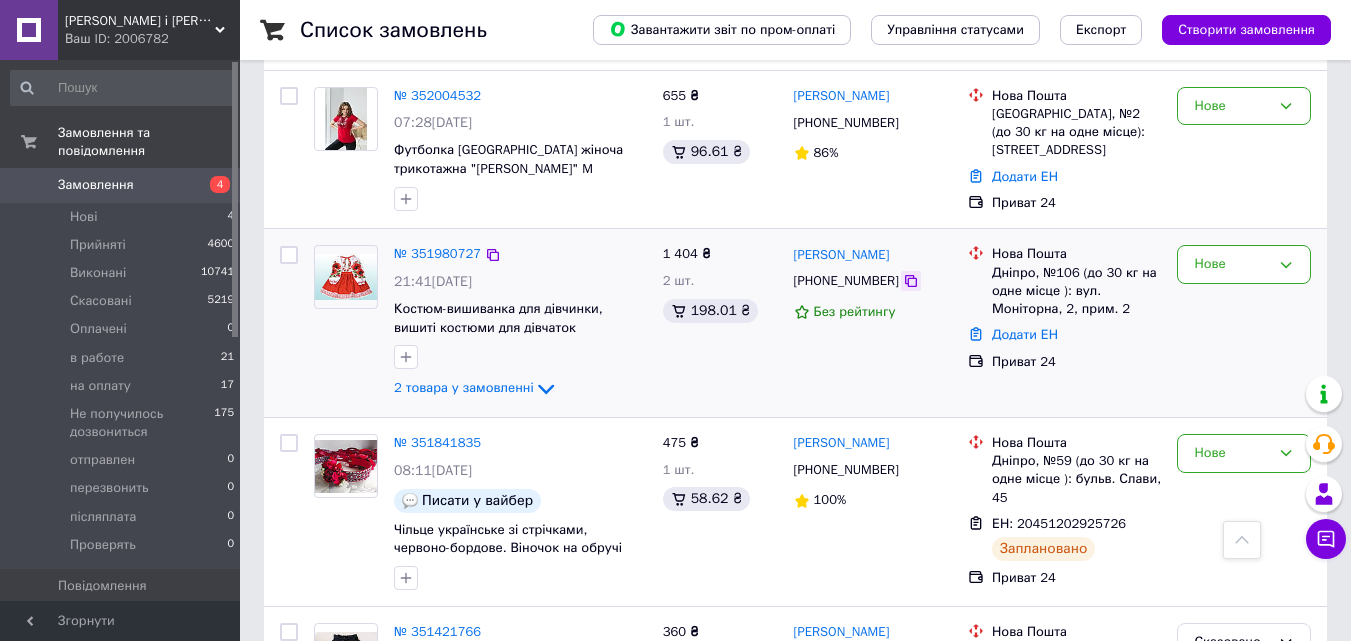 click 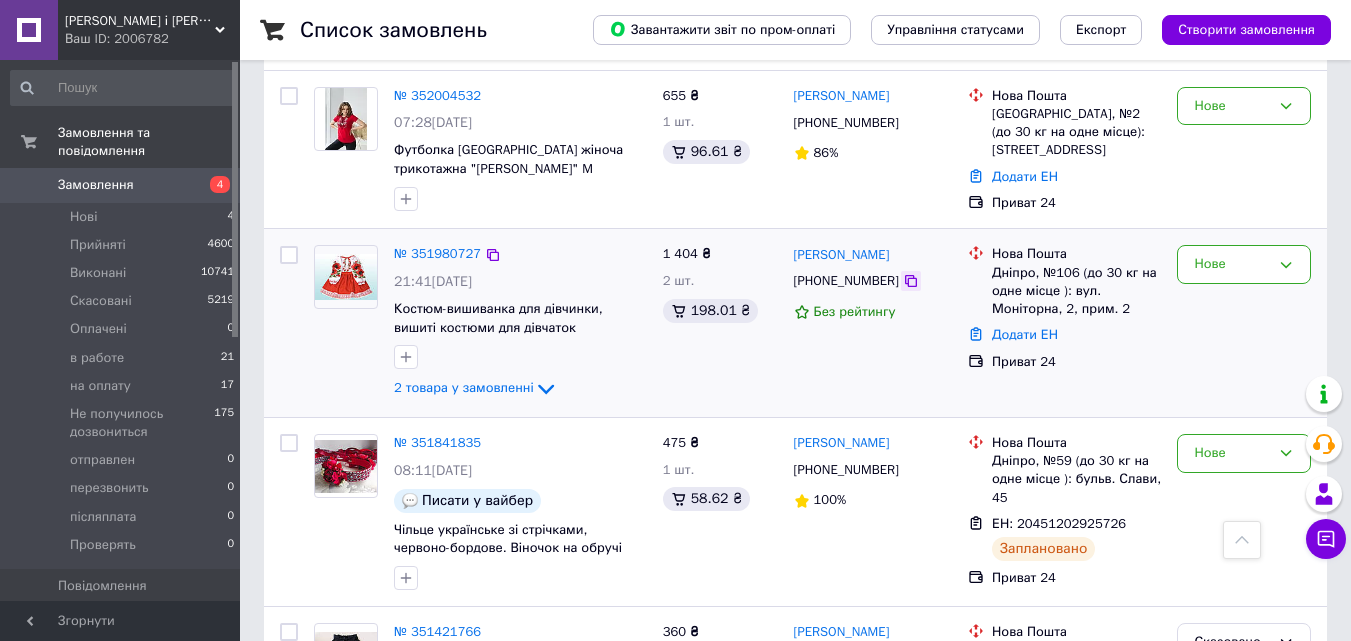 click 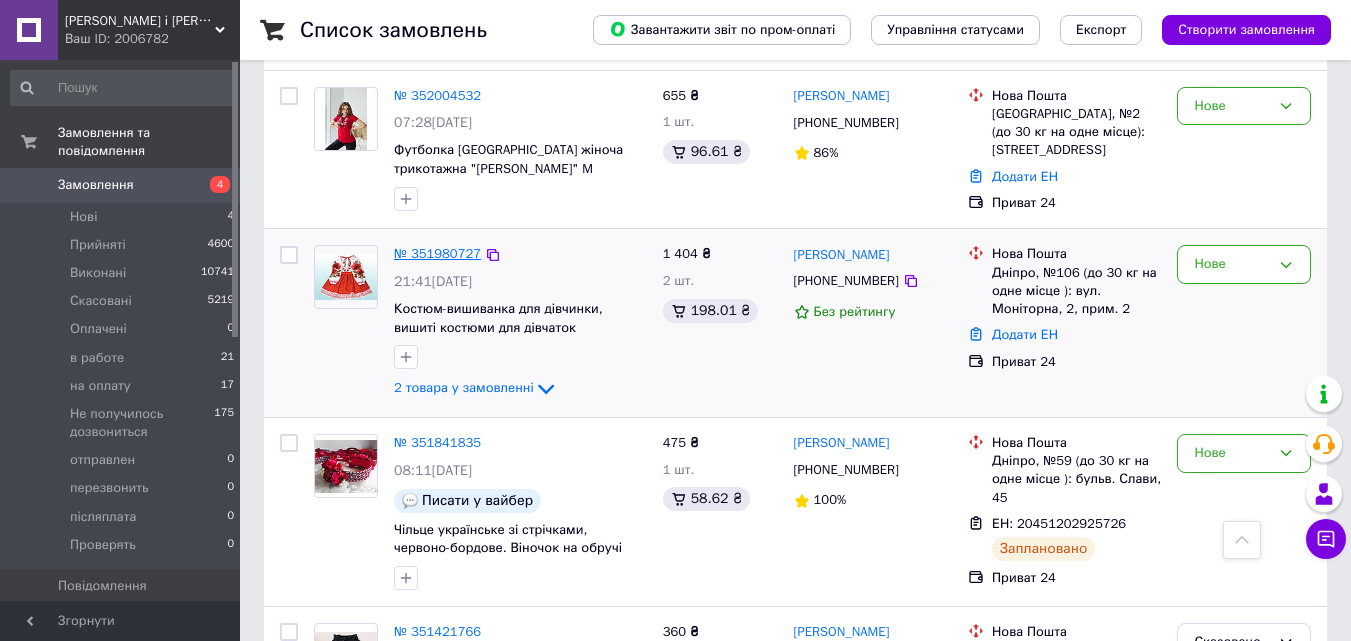 click on "№ 351980727" at bounding box center (437, 253) 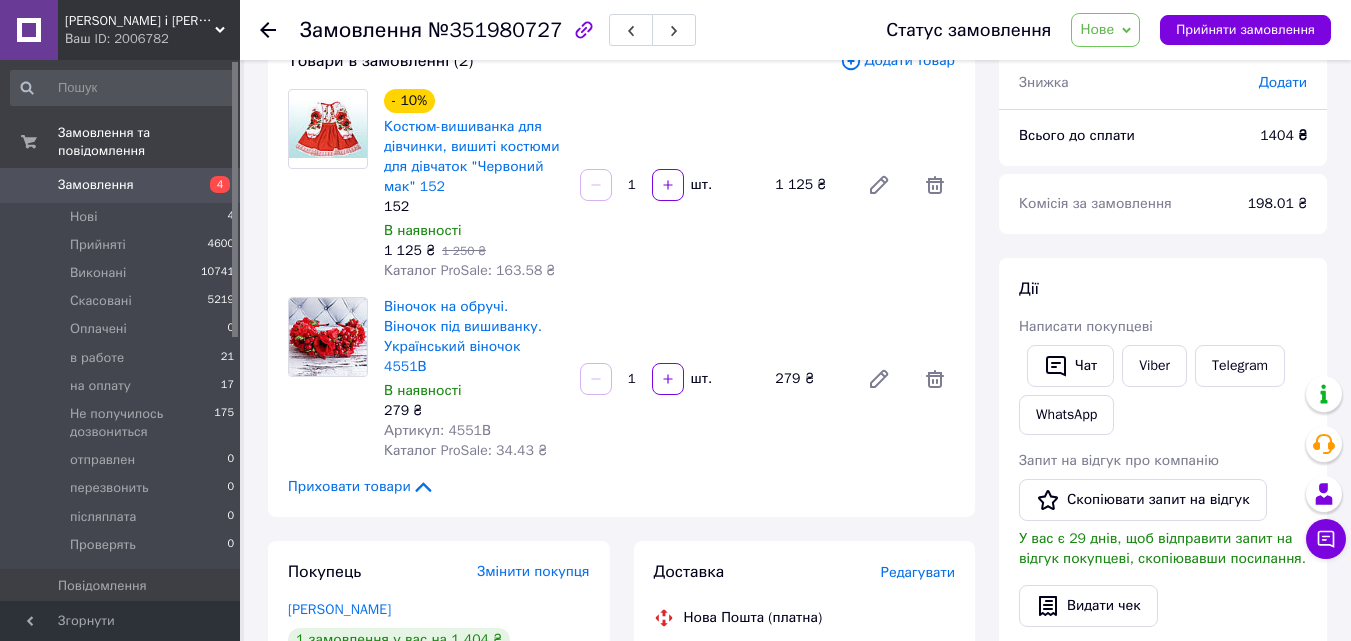 scroll, scrollTop: 94, scrollLeft: 0, axis: vertical 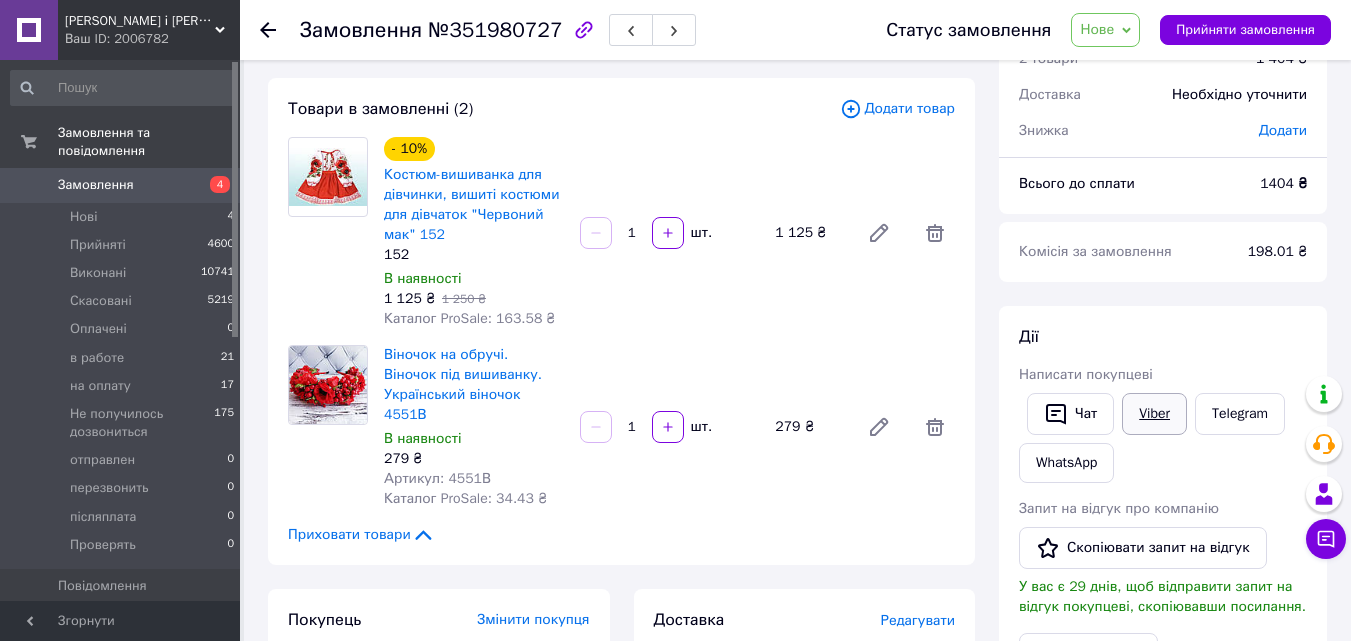 click on "Viber" at bounding box center (1154, 414) 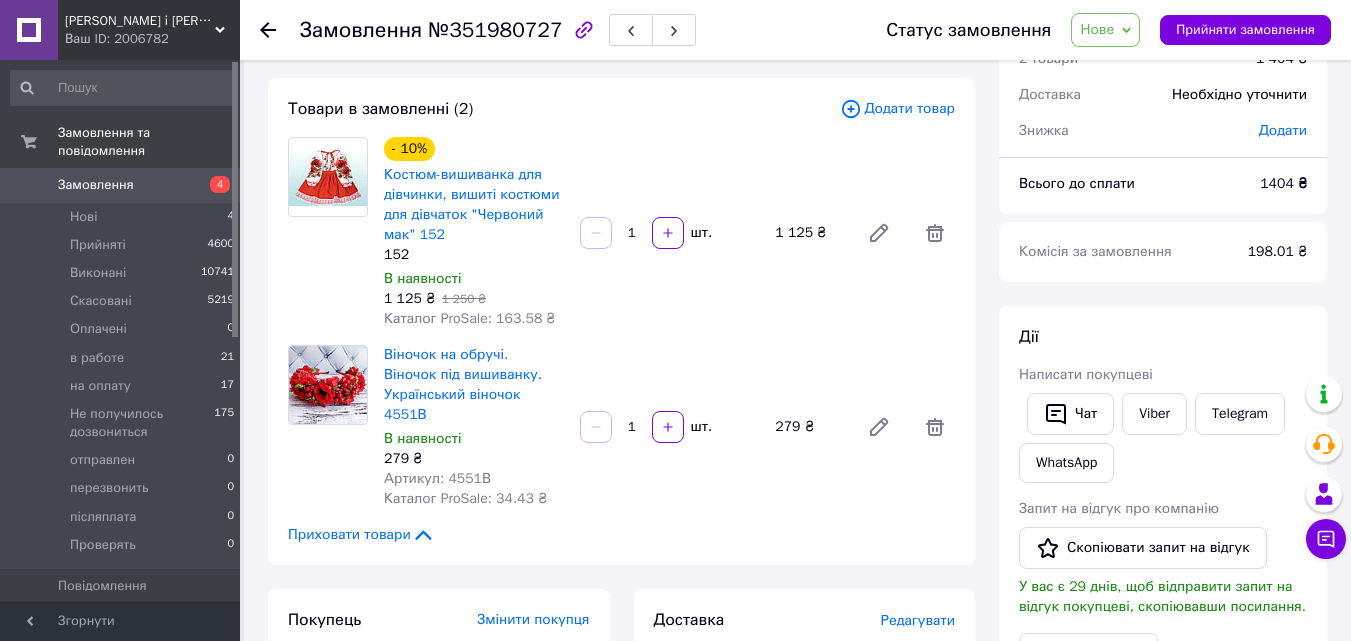click 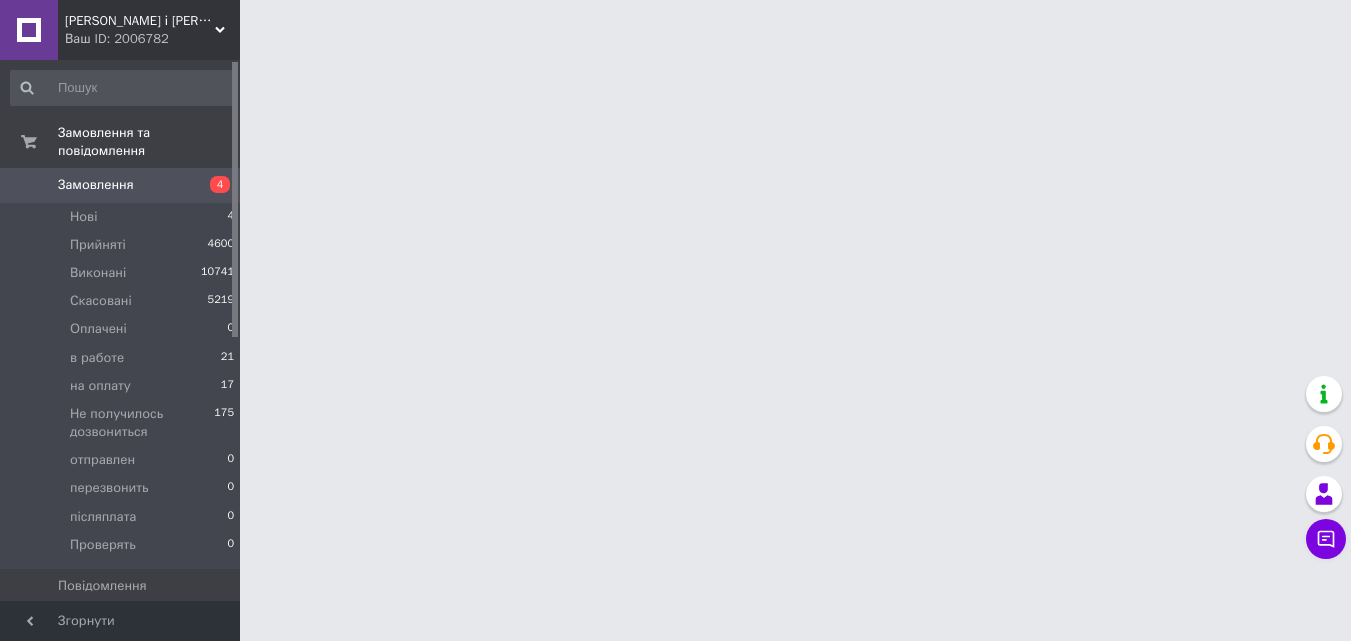 scroll, scrollTop: 0, scrollLeft: 0, axis: both 